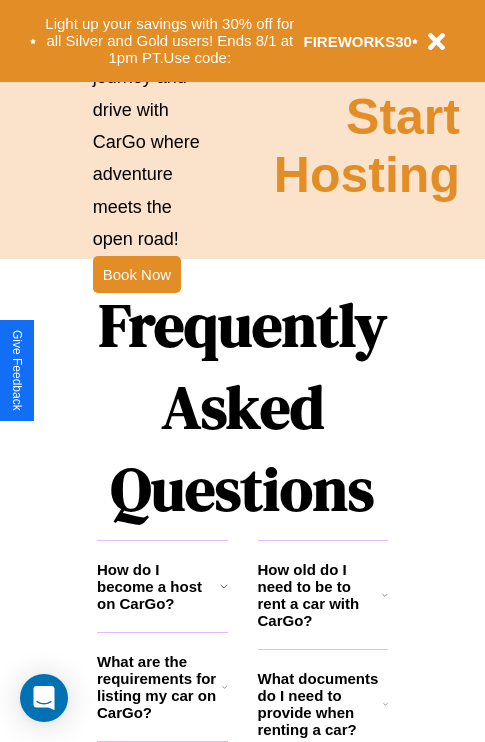 scroll, scrollTop: 2423, scrollLeft: 0, axis: vertical 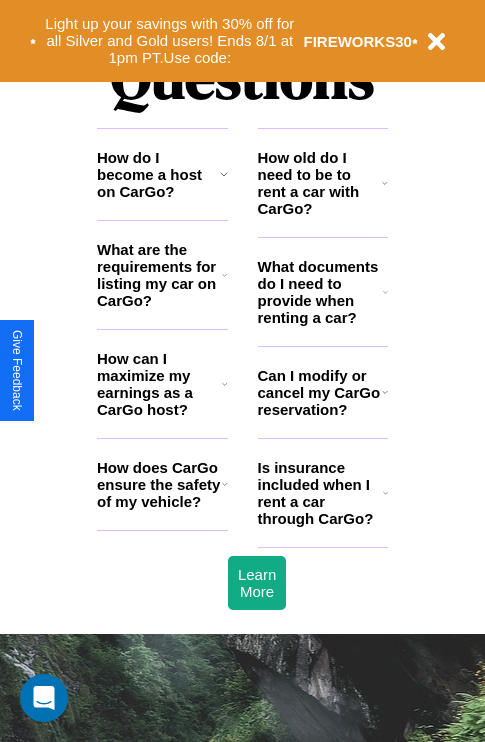 click 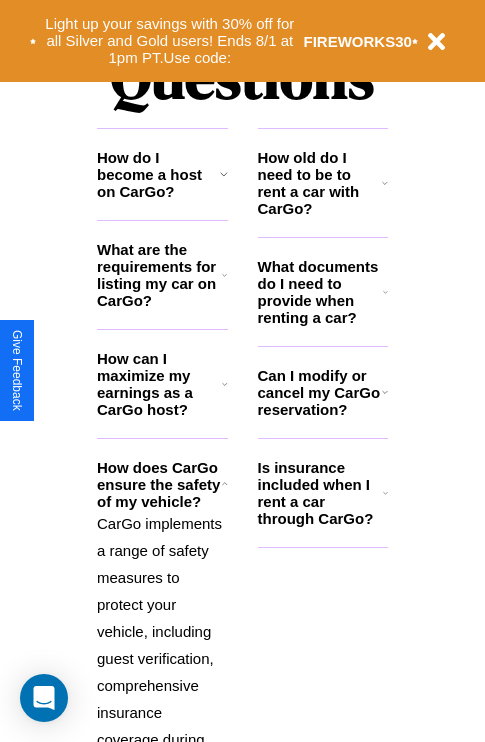 click on "How can I maximize my earnings as a CarGo host?" at bounding box center (159, 384) 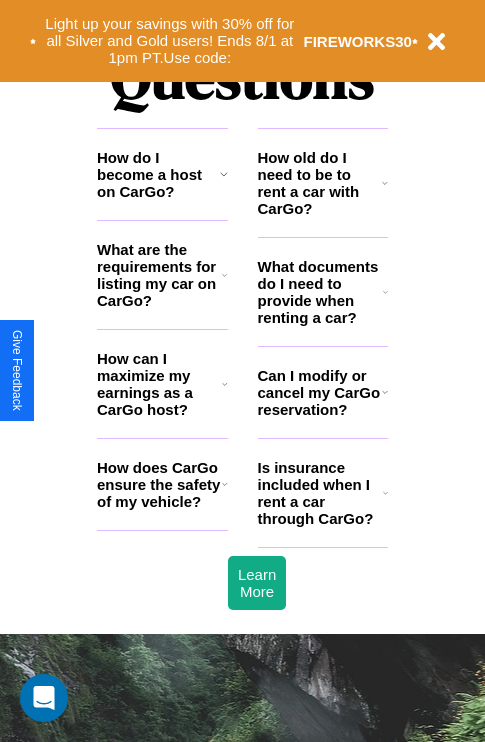 click on "How old do I need to be to rent a car with CarGo?" at bounding box center [320, 183] 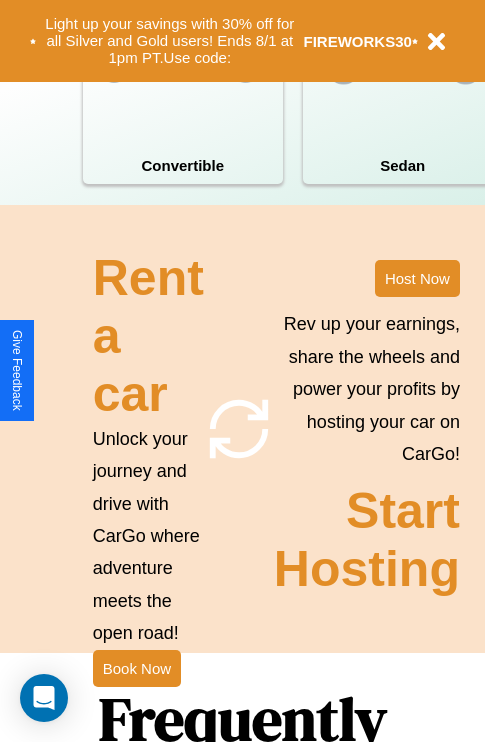scroll, scrollTop: 1558, scrollLeft: 0, axis: vertical 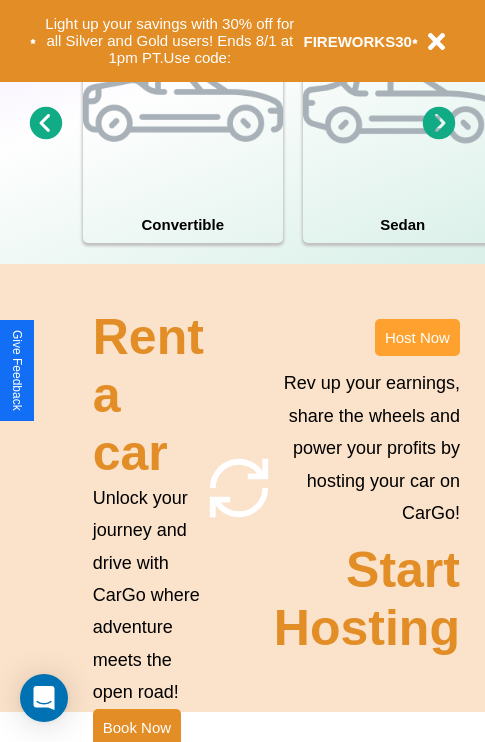 click on "Host Now" at bounding box center (417, 337) 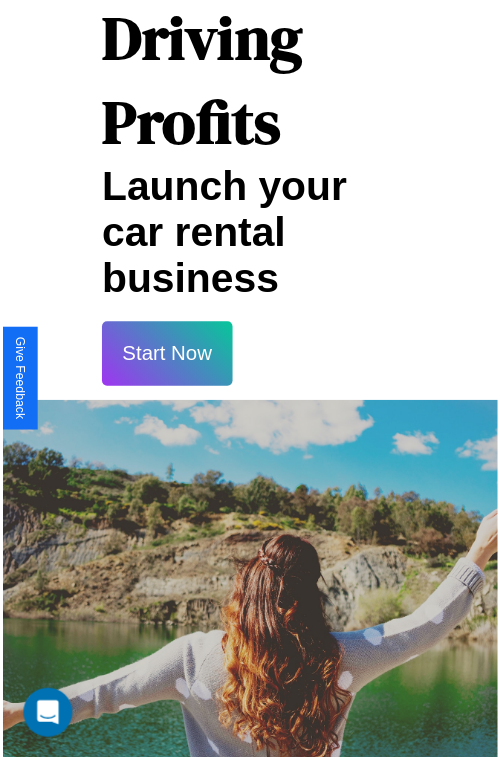 scroll, scrollTop: 35, scrollLeft: 0, axis: vertical 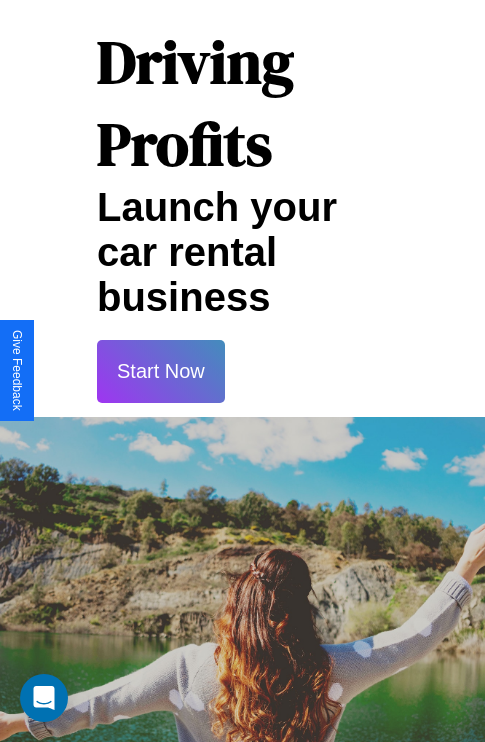 click on "Start Now" at bounding box center (161, 371) 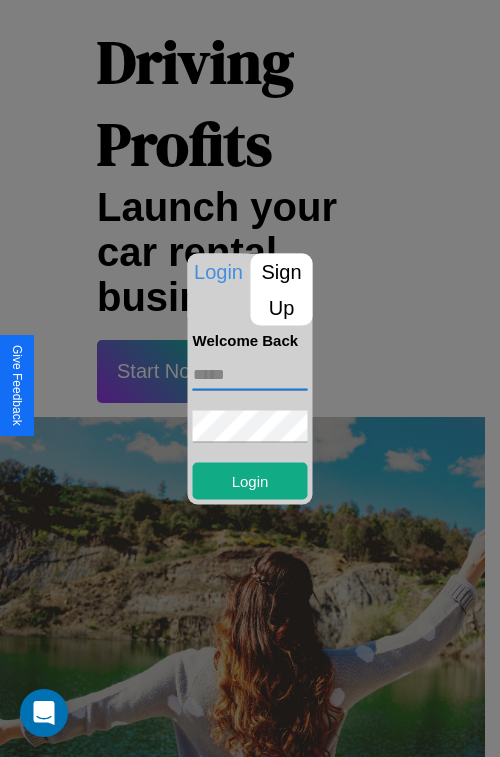 click at bounding box center (250, 374) 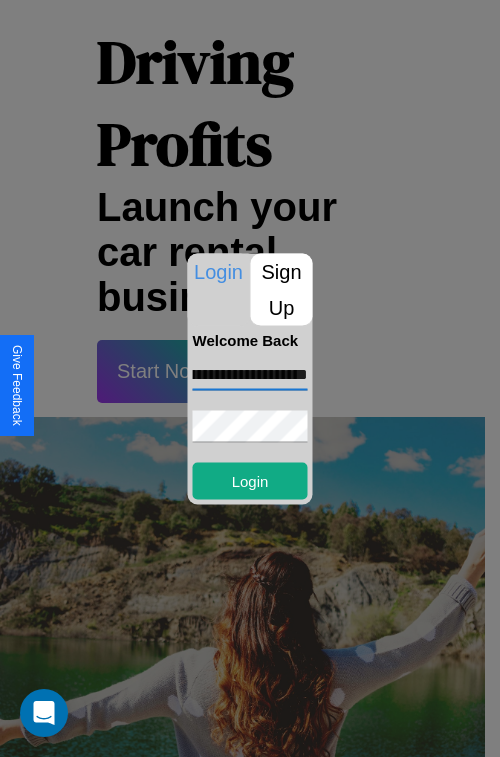 scroll, scrollTop: 0, scrollLeft: 77, axis: horizontal 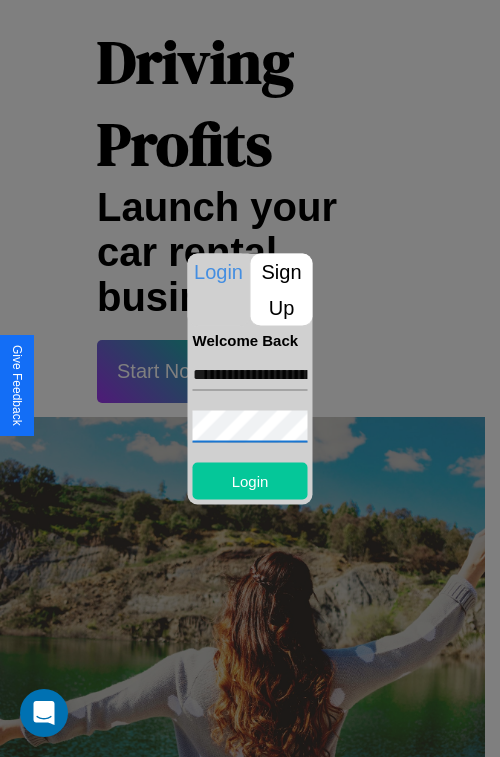 click on "Login" at bounding box center [250, 480] 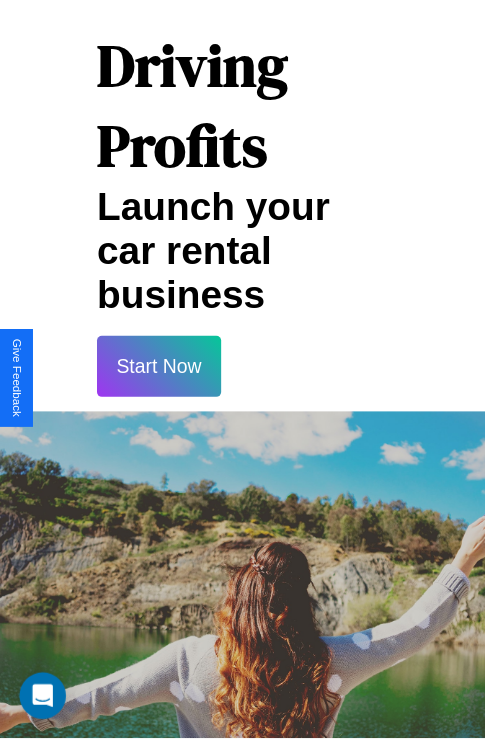 scroll, scrollTop: 37, scrollLeft: 0, axis: vertical 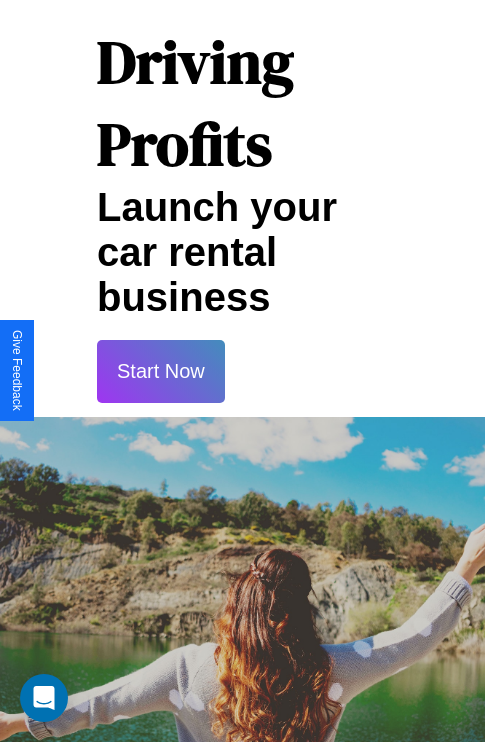 click on "Start Now" at bounding box center [161, 371] 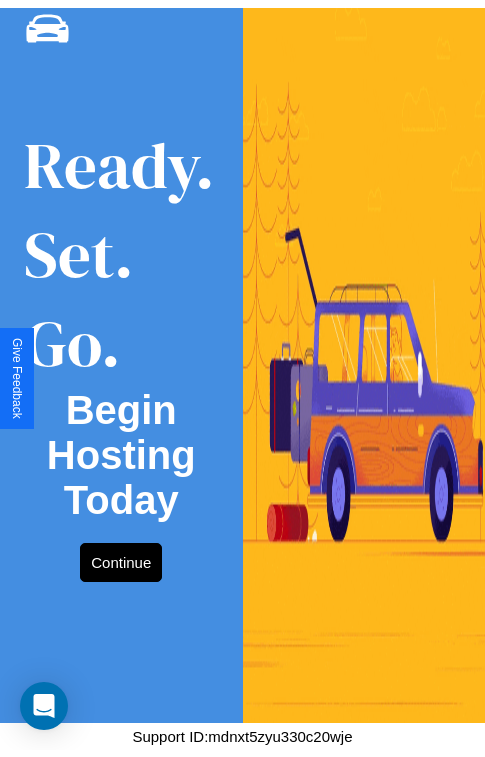 scroll, scrollTop: 0, scrollLeft: 0, axis: both 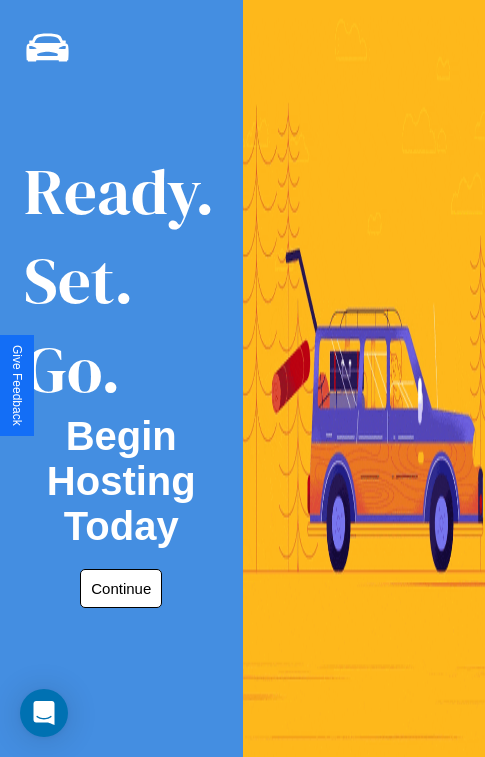 click on "Continue" at bounding box center (121, 588) 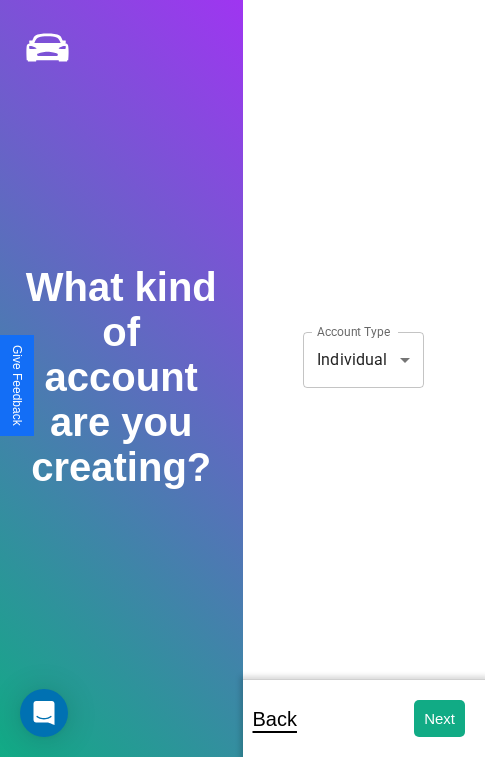 click on "**********" at bounding box center [242, 392] 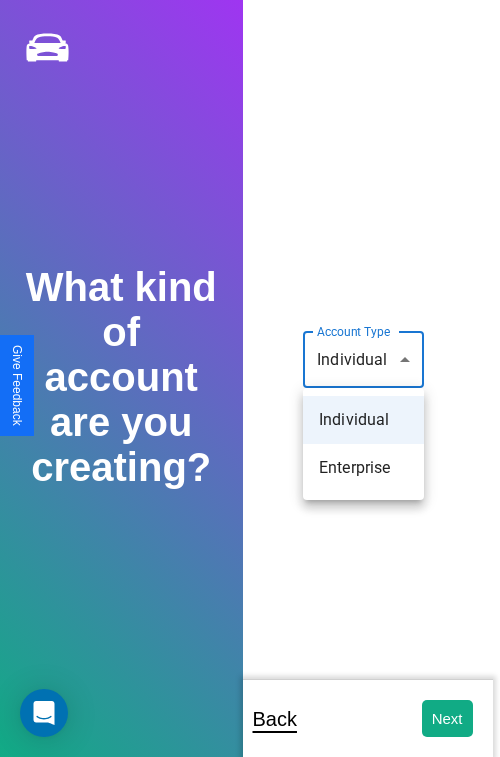 click on "Individual" at bounding box center [363, 420] 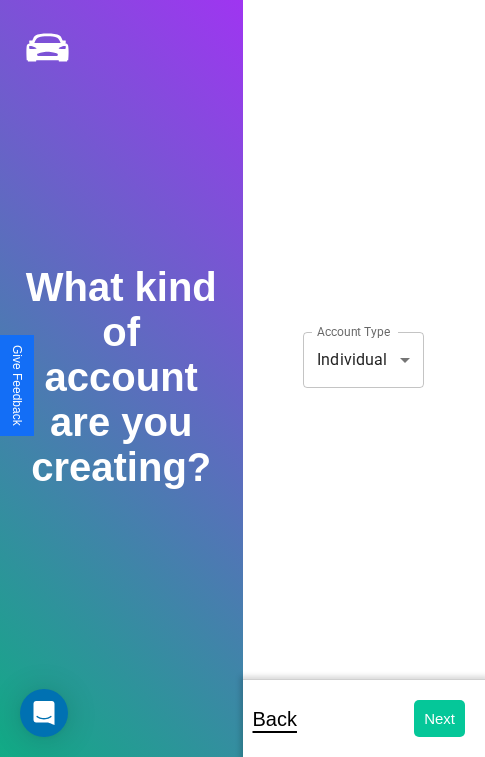 click on "Next" at bounding box center [439, 718] 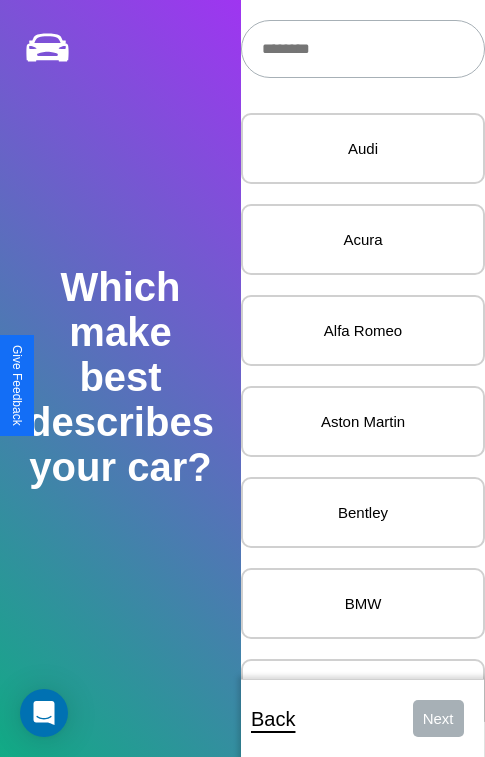 scroll, scrollTop: 27, scrollLeft: 0, axis: vertical 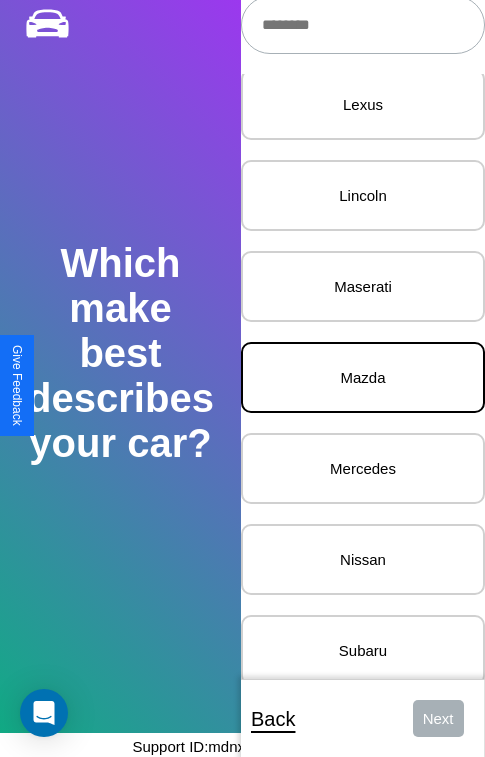 click on "Mazda" at bounding box center [363, 377] 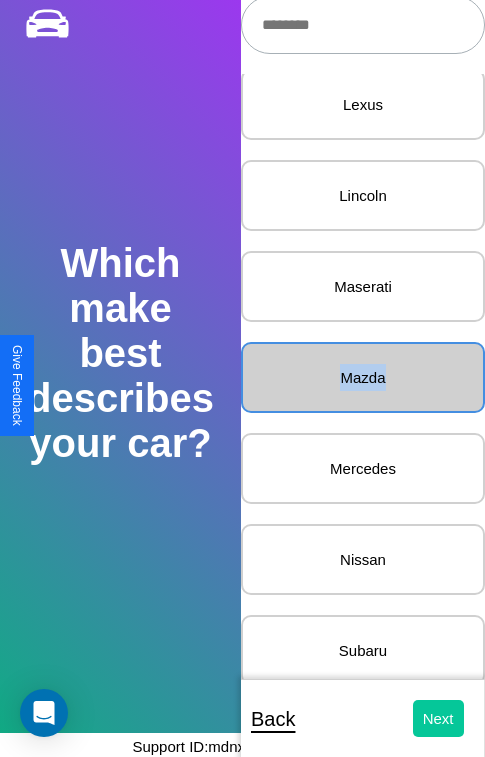 click on "Next" at bounding box center [438, 718] 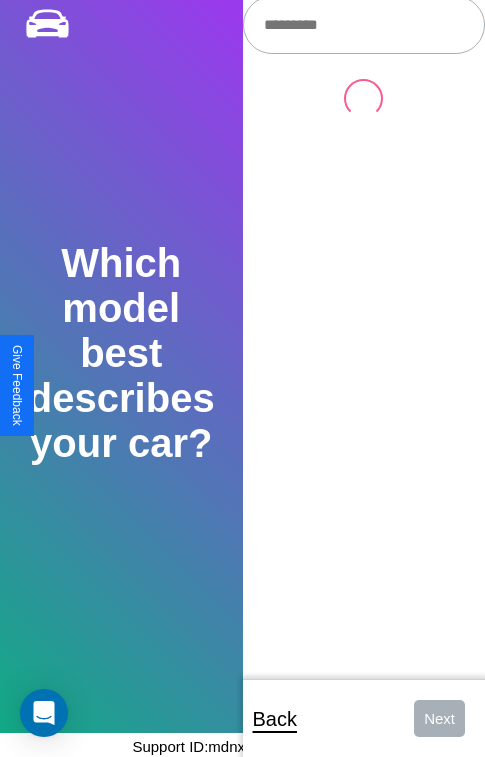 scroll, scrollTop: 0, scrollLeft: 0, axis: both 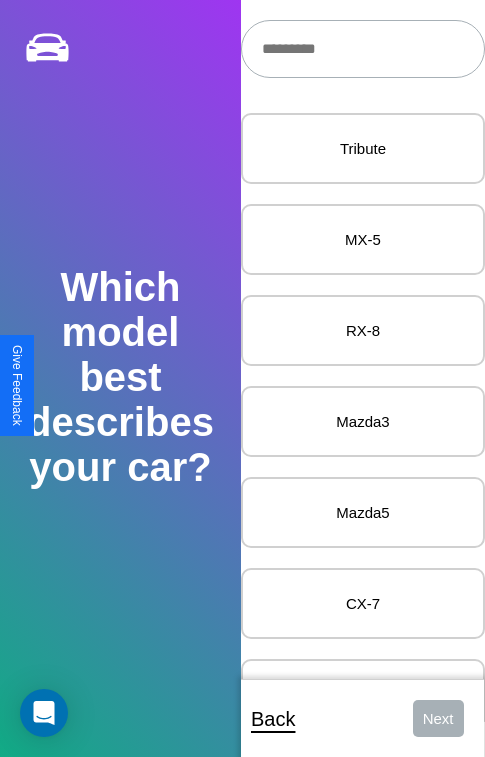 click at bounding box center (363, 49) 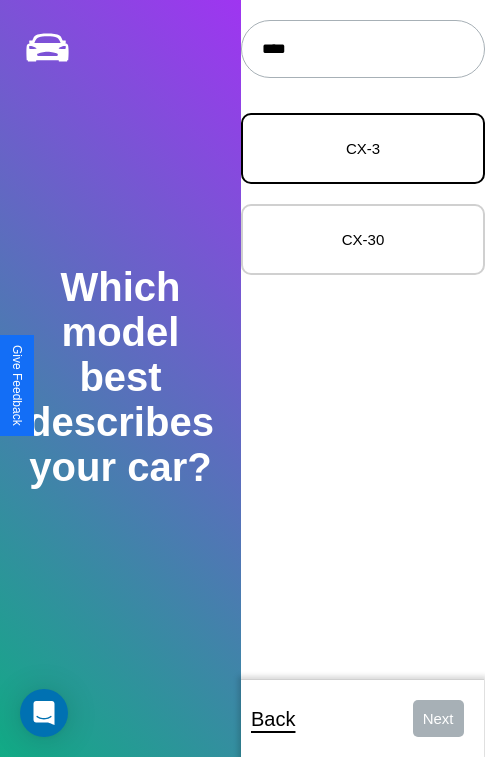type on "****" 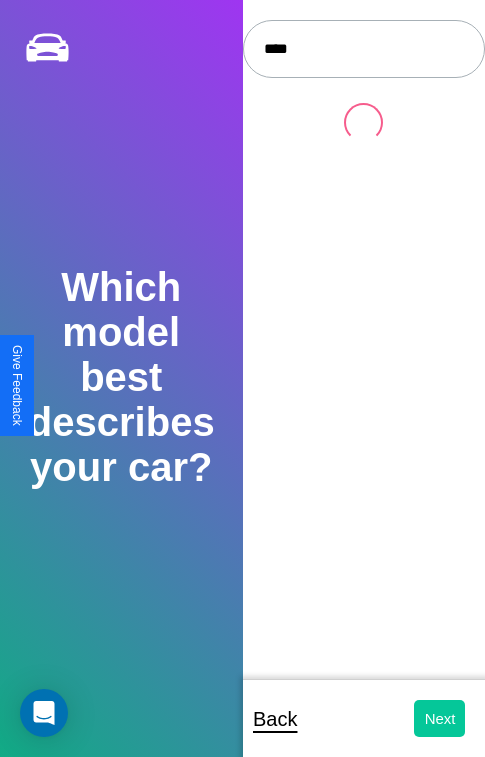 click on "Next" at bounding box center (439, 718) 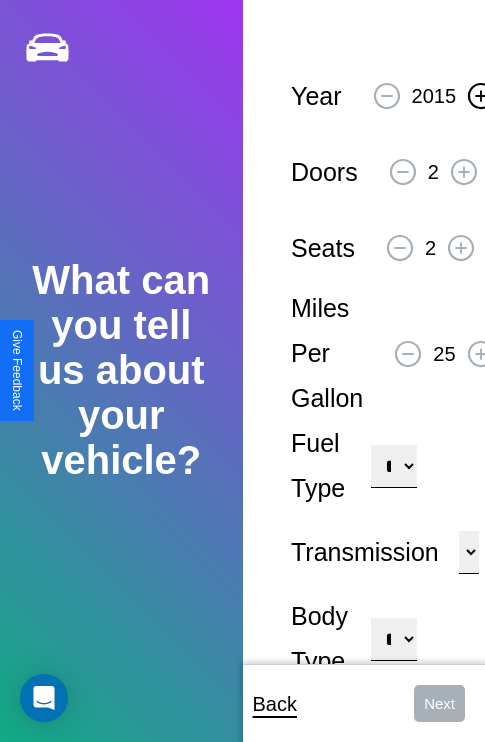 click 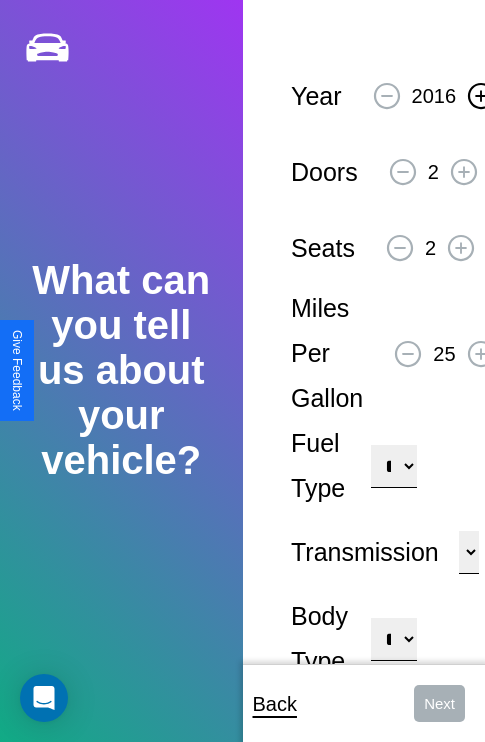 click 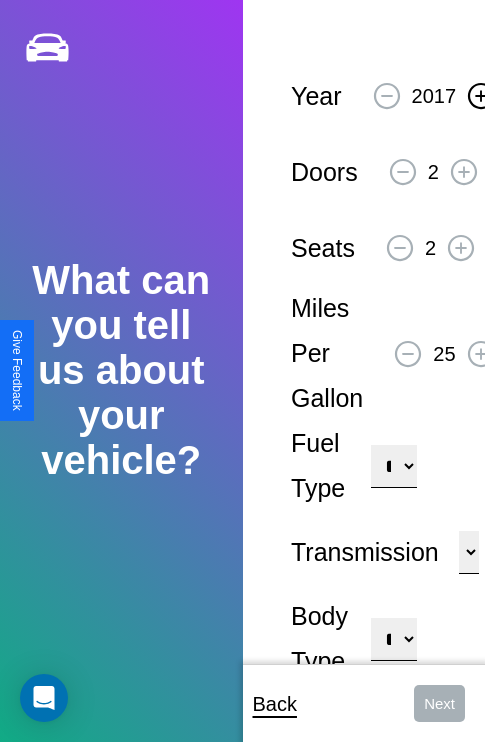click 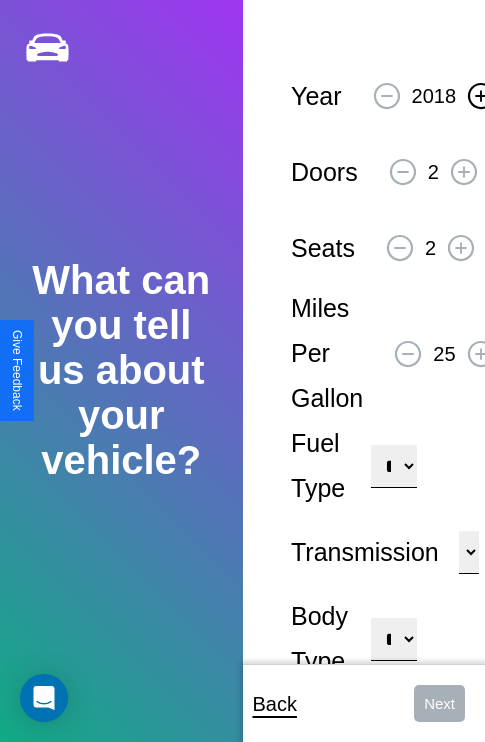 click 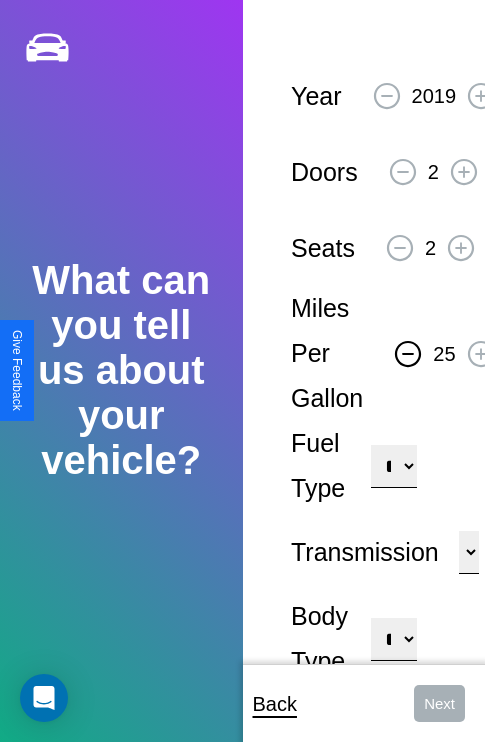 click 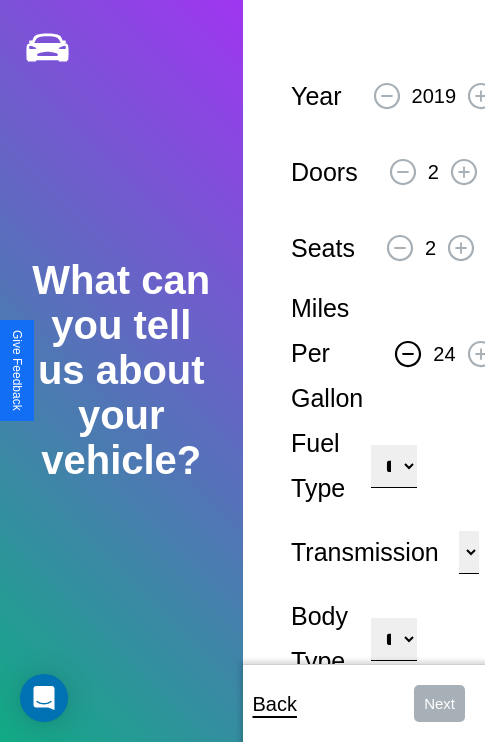 click 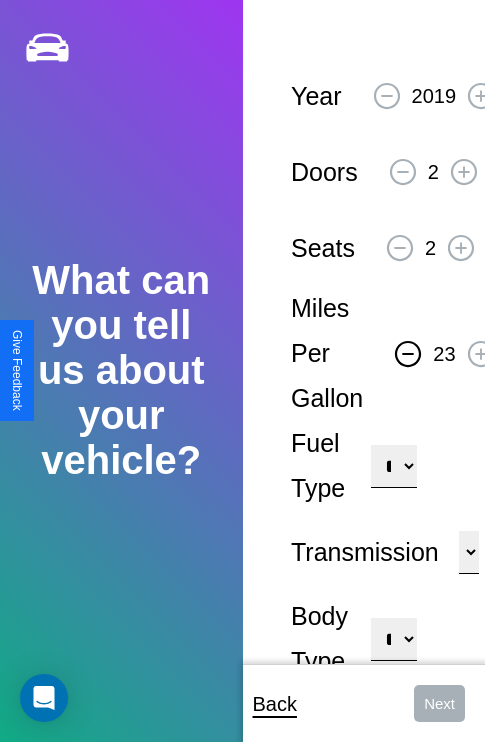 click 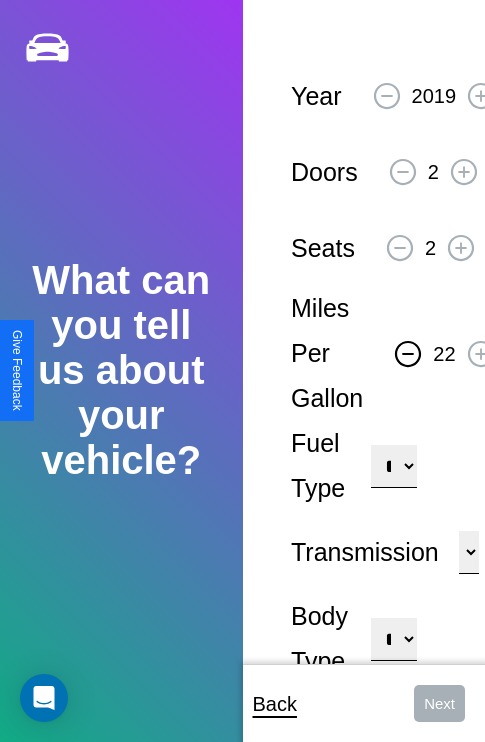 click on "**********" at bounding box center [393, 466] 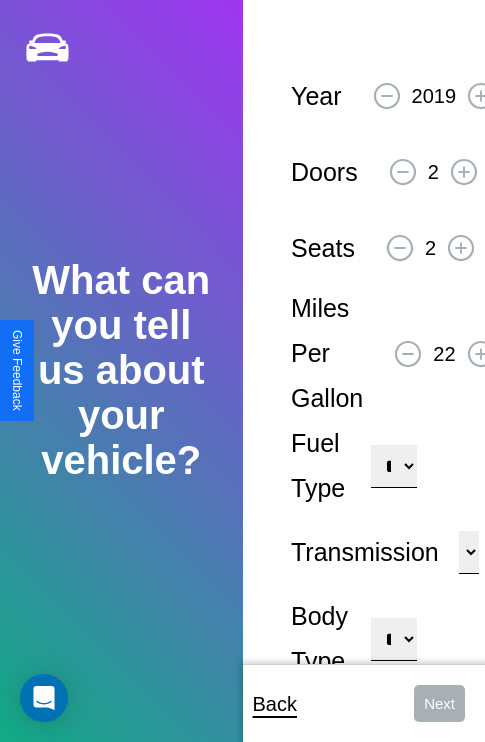 select on "******" 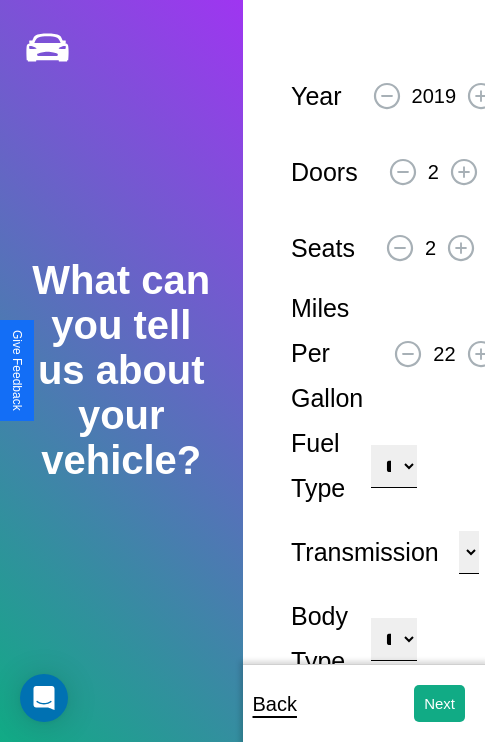 click on "**********" at bounding box center (393, 639) 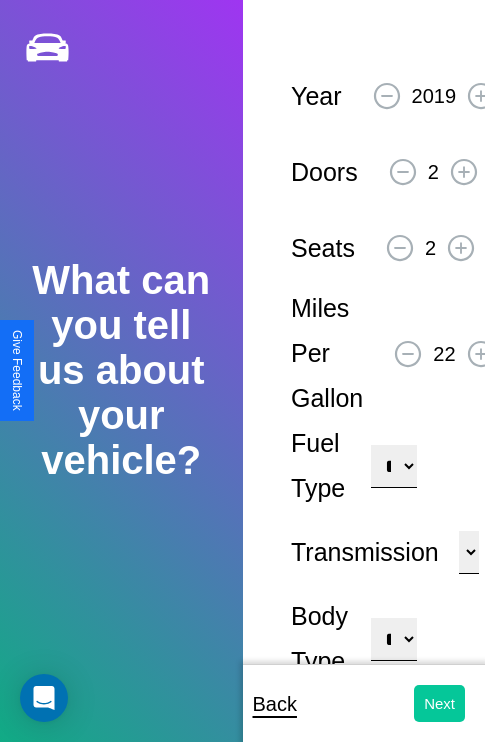 click on "Next" at bounding box center (439, 703) 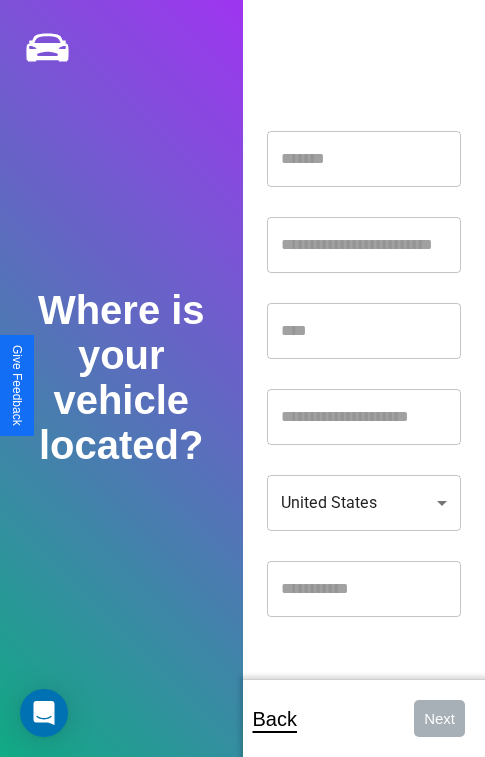 click at bounding box center [364, 159] 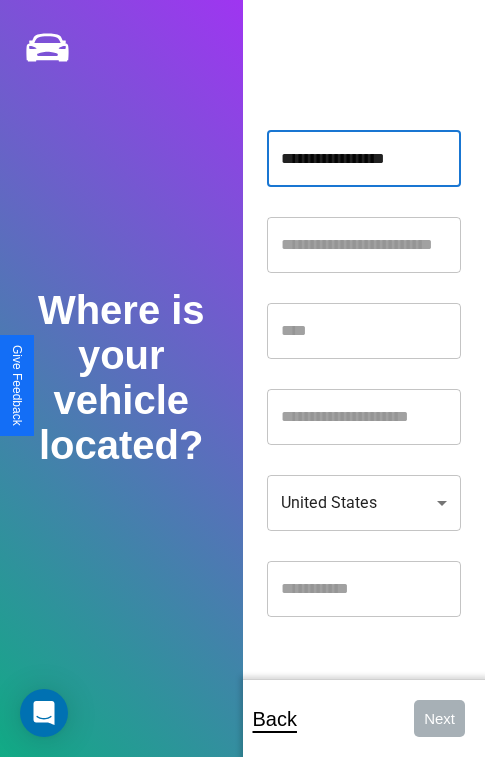 type on "**********" 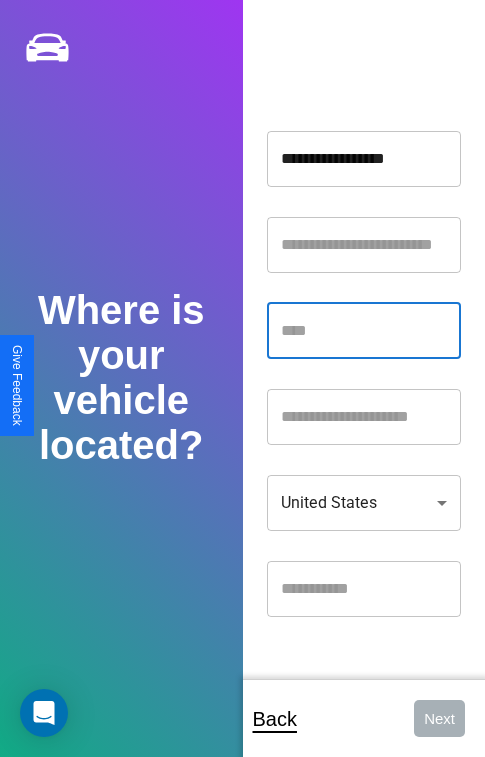 click at bounding box center (364, 331) 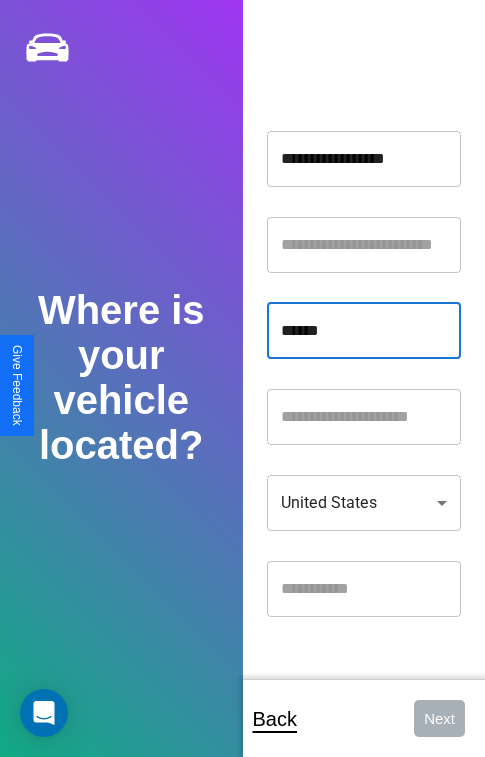 type on "******" 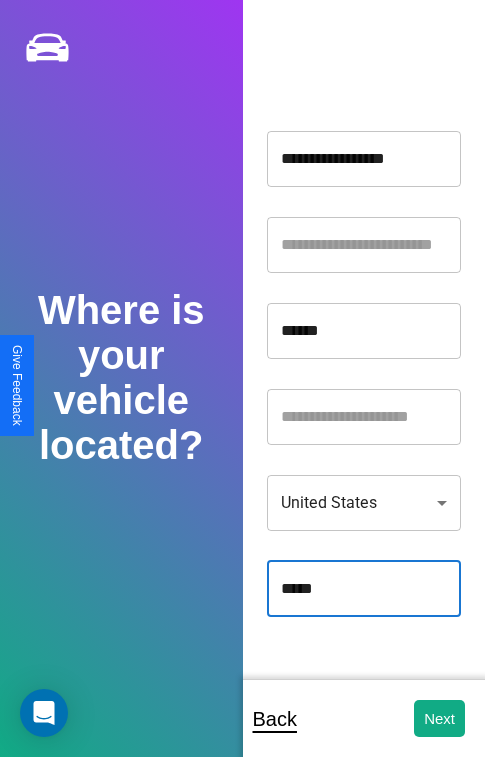 type on "*****" 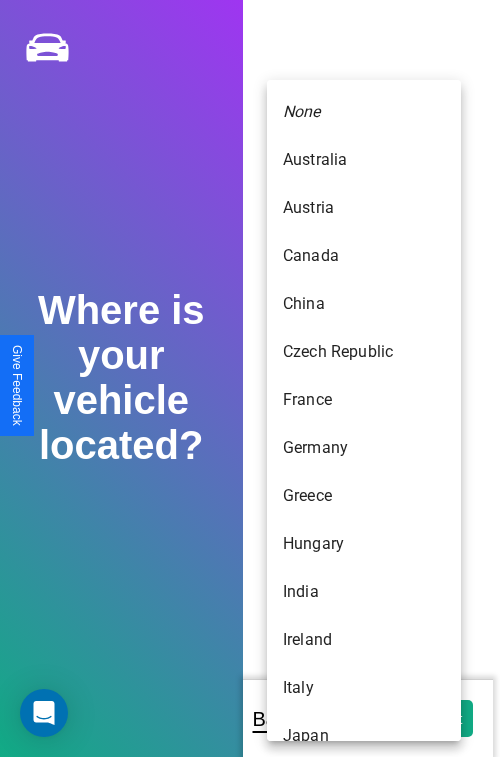click on "Spain" at bounding box center [364, 1024] 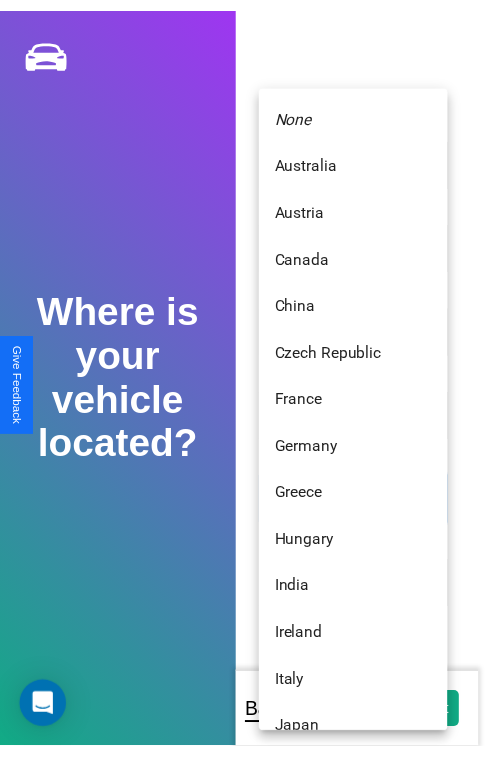 scroll, scrollTop: 459, scrollLeft: 0, axis: vertical 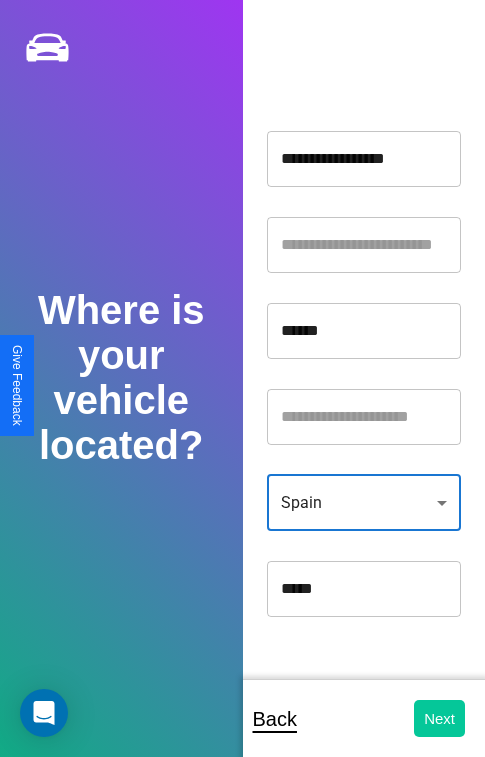 click on "Next" at bounding box center [439, 718] 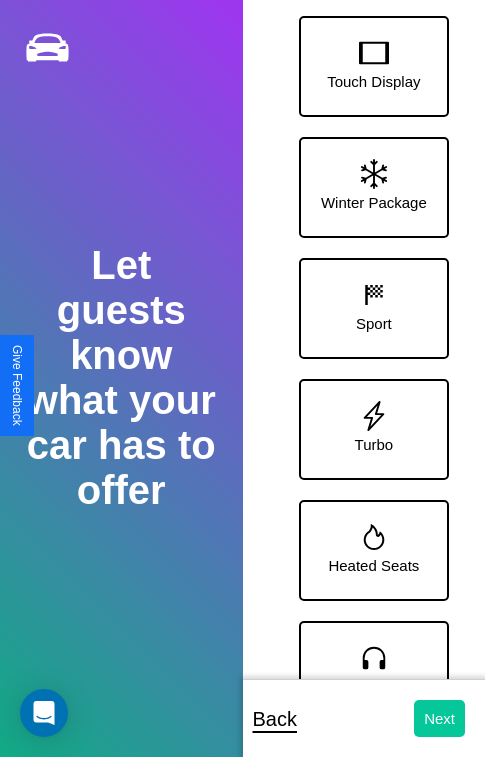 click on "Next" at bounding box center (439, 718) 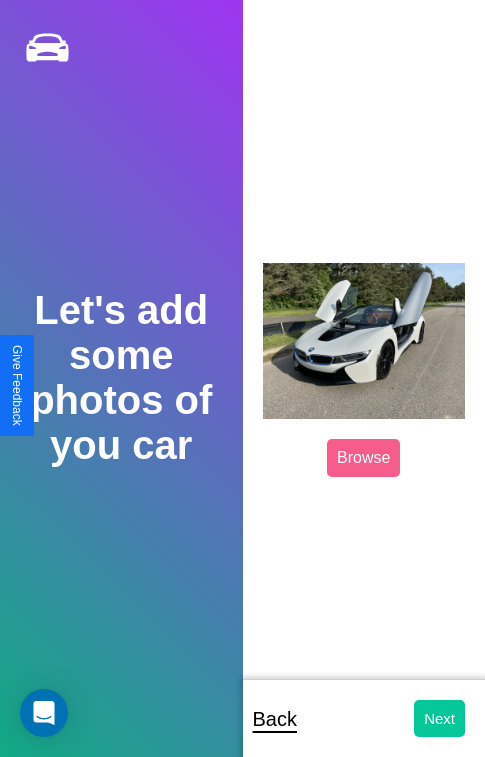 click on "Next" at bounding box center [439, 718] 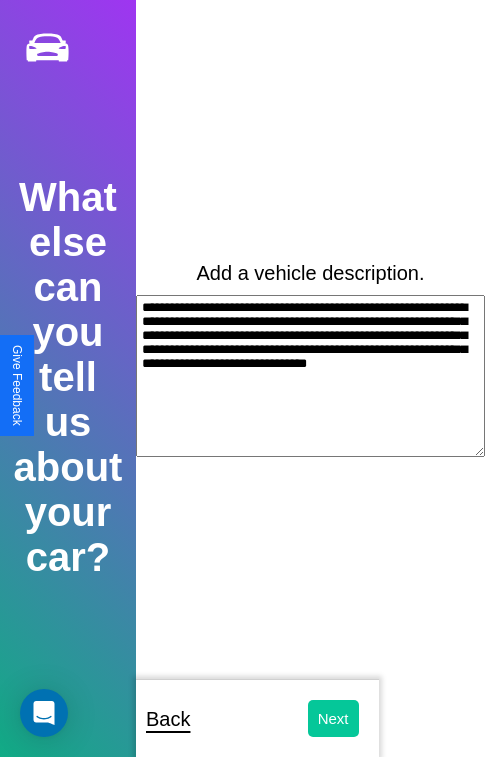 type on "**********" 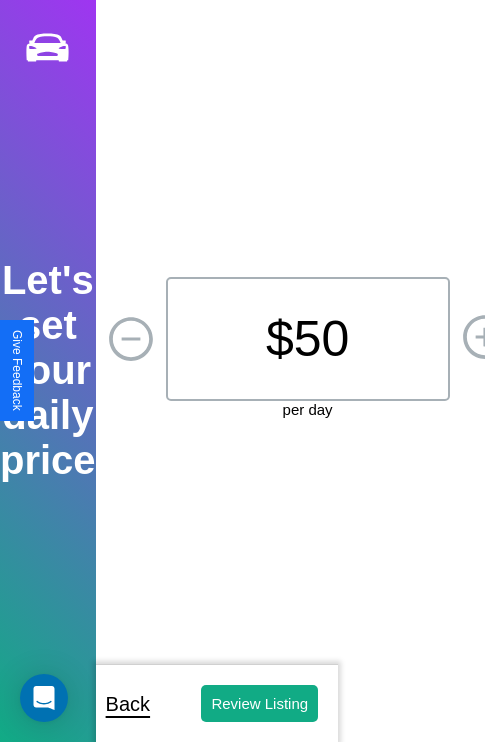 click on "$ 50" at bounding box center [308, 339] 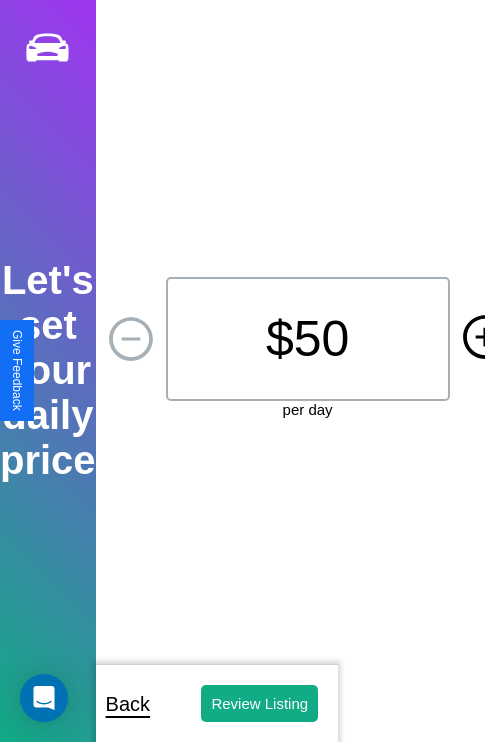 click 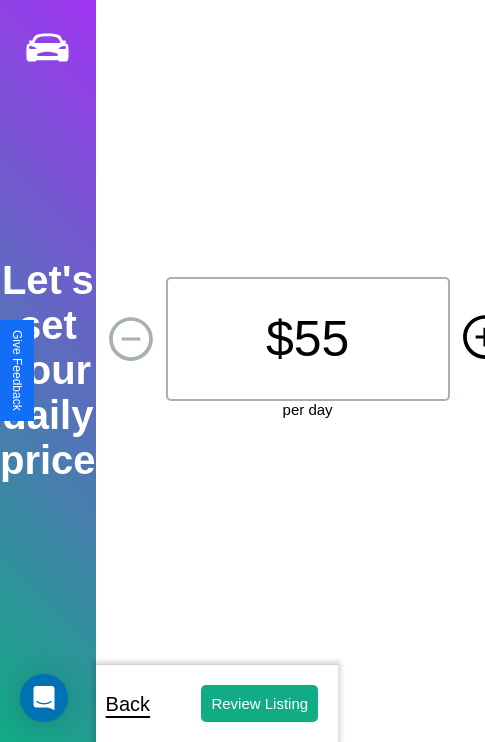 click 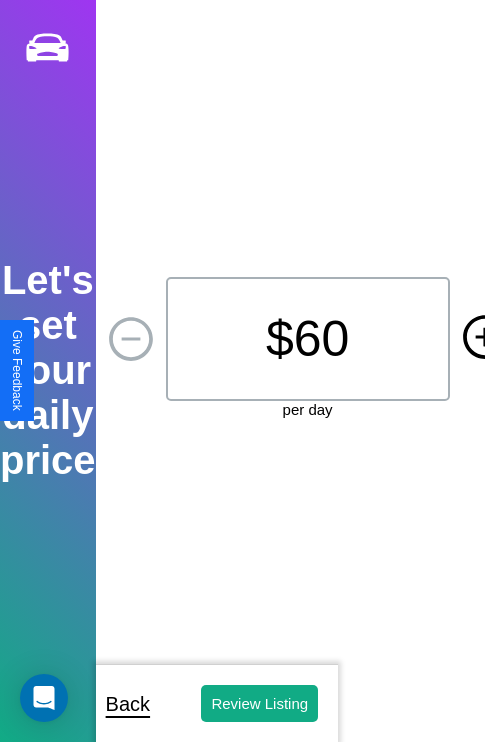click 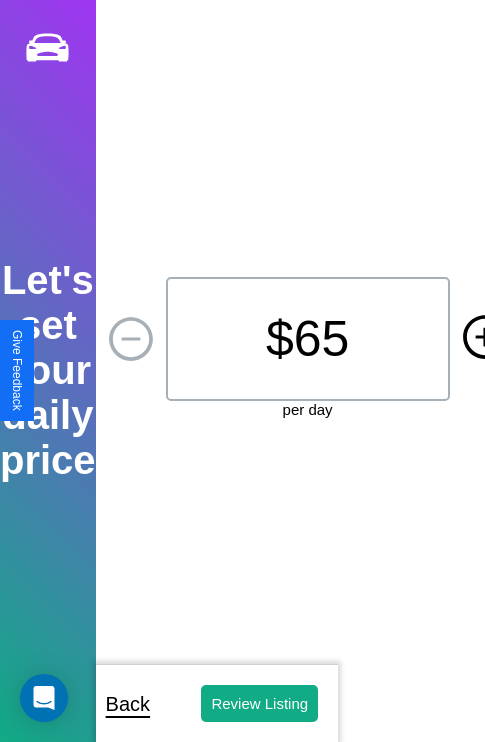 click 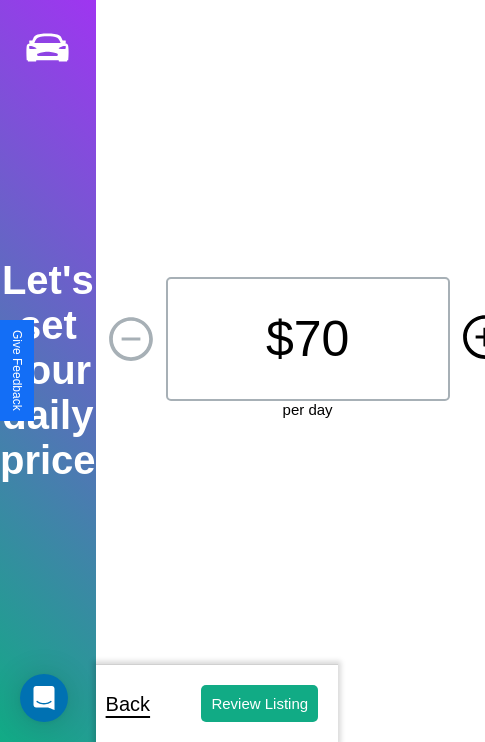 click 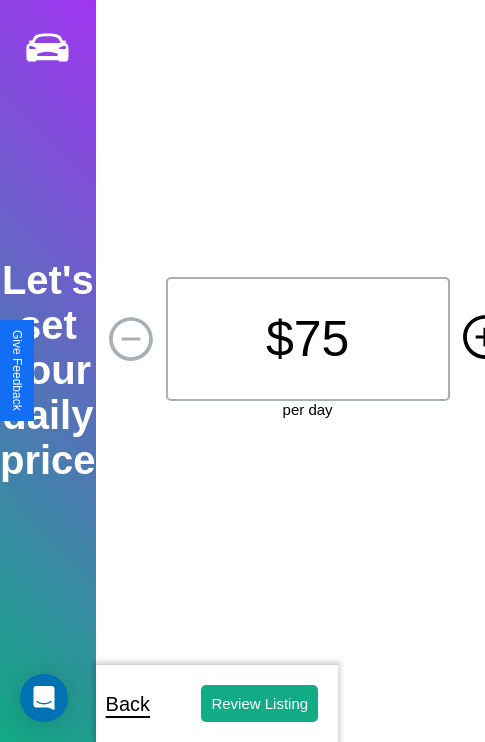 click 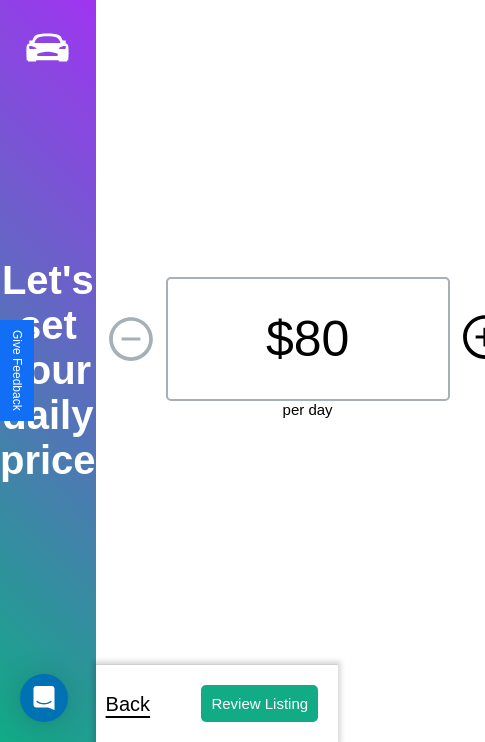 click 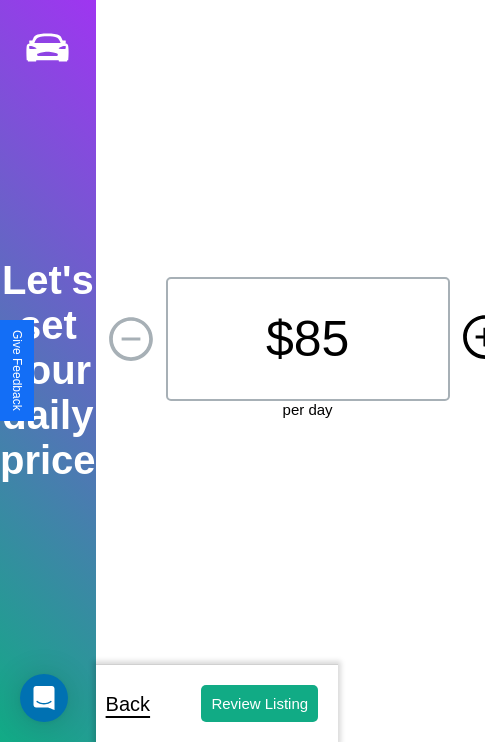 click 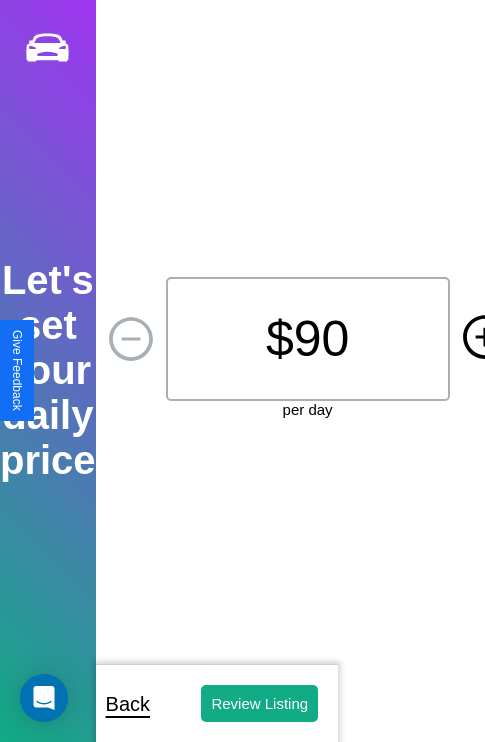 click 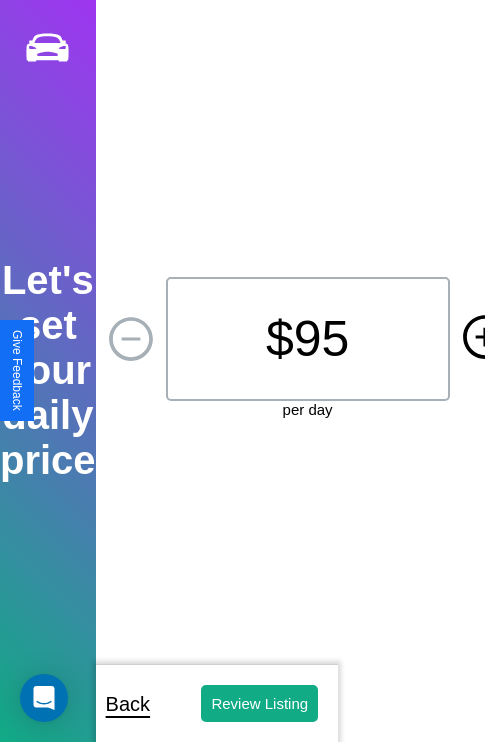 click 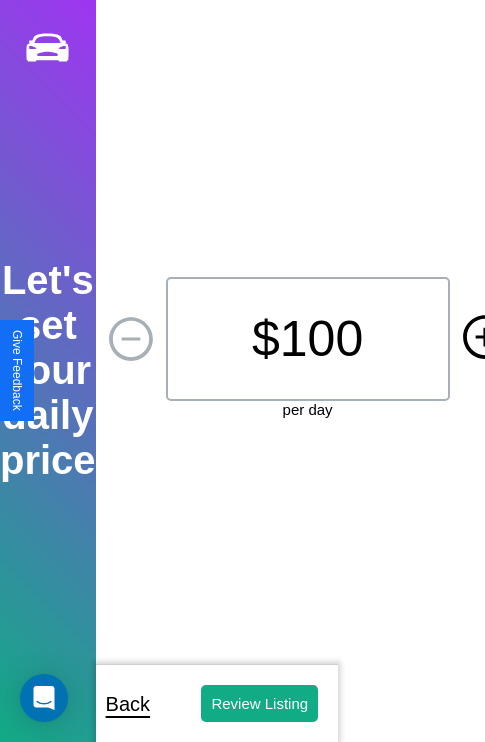 click 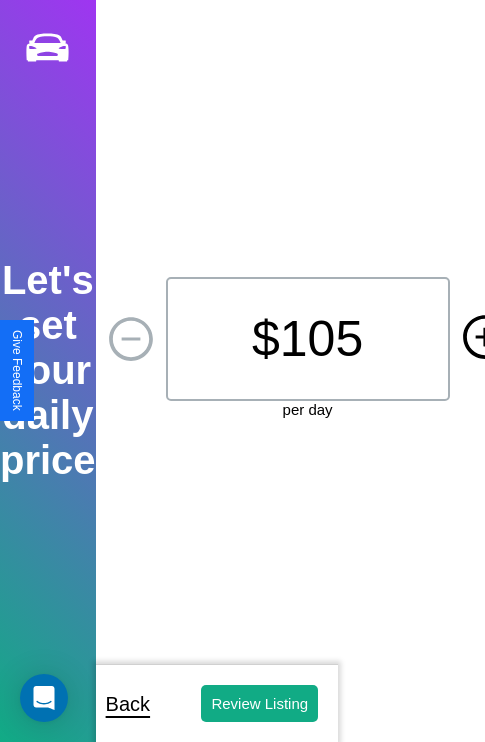 click 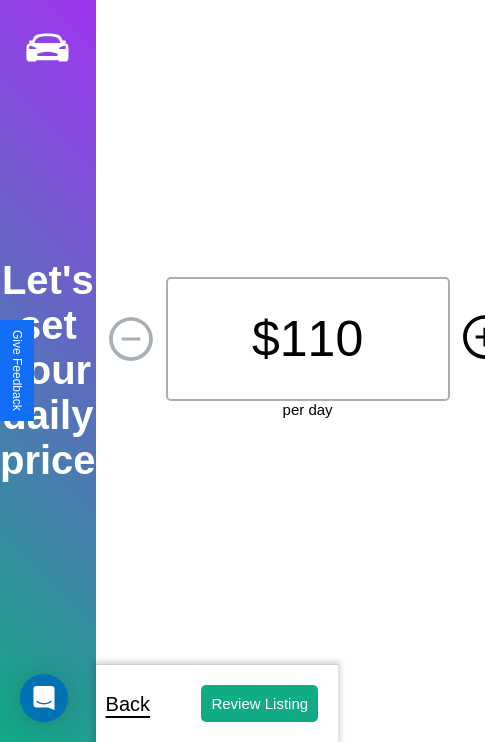 click 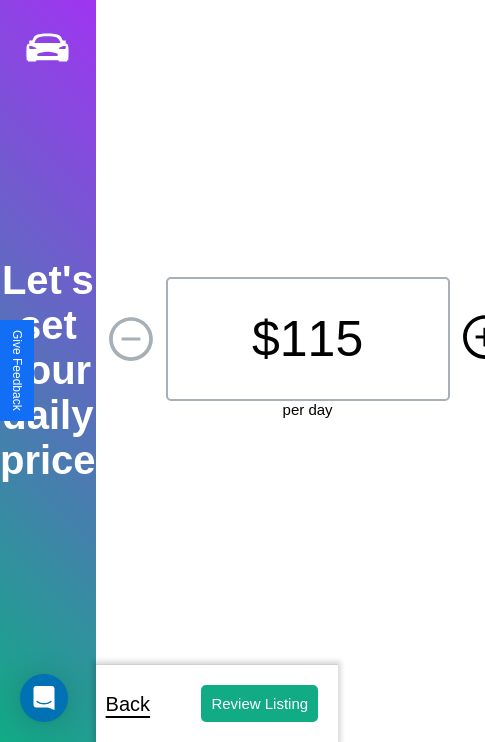 click 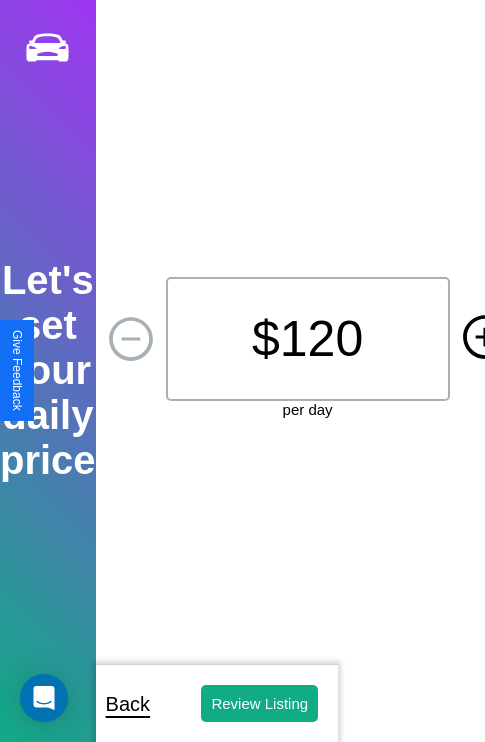 click 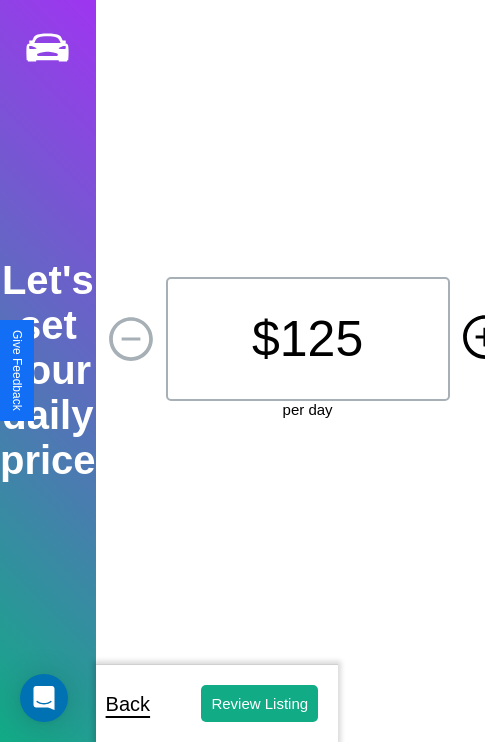click 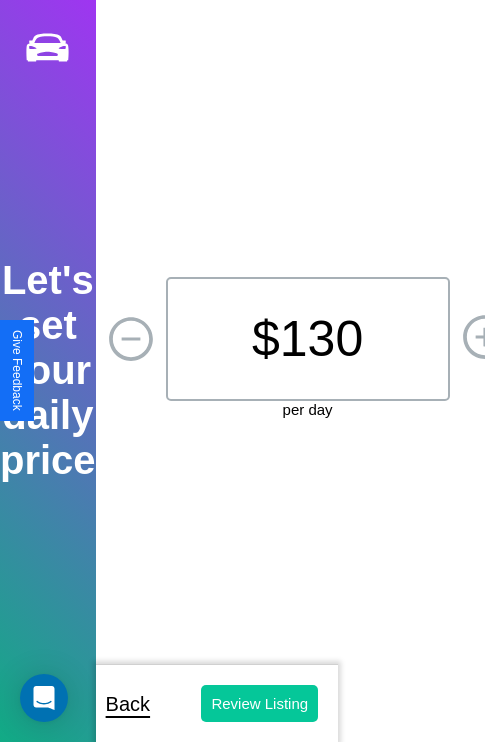 click on "Review Listing" at bounding box center [259, 703] 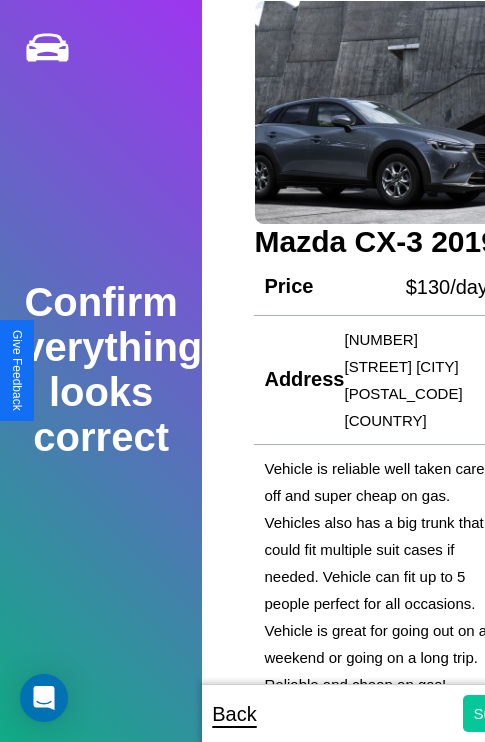 click on "Submit" at bounding box center [496, 713] 